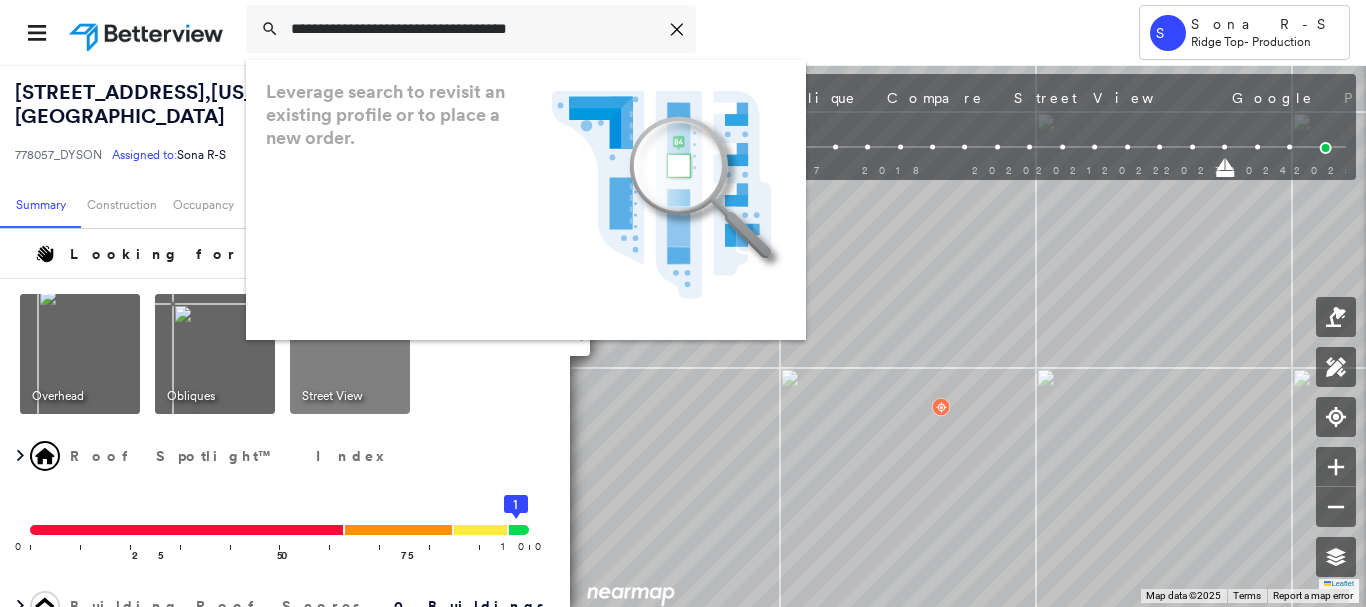 scroll, scrollTop: 0, scrollLeft: 0, axis: both 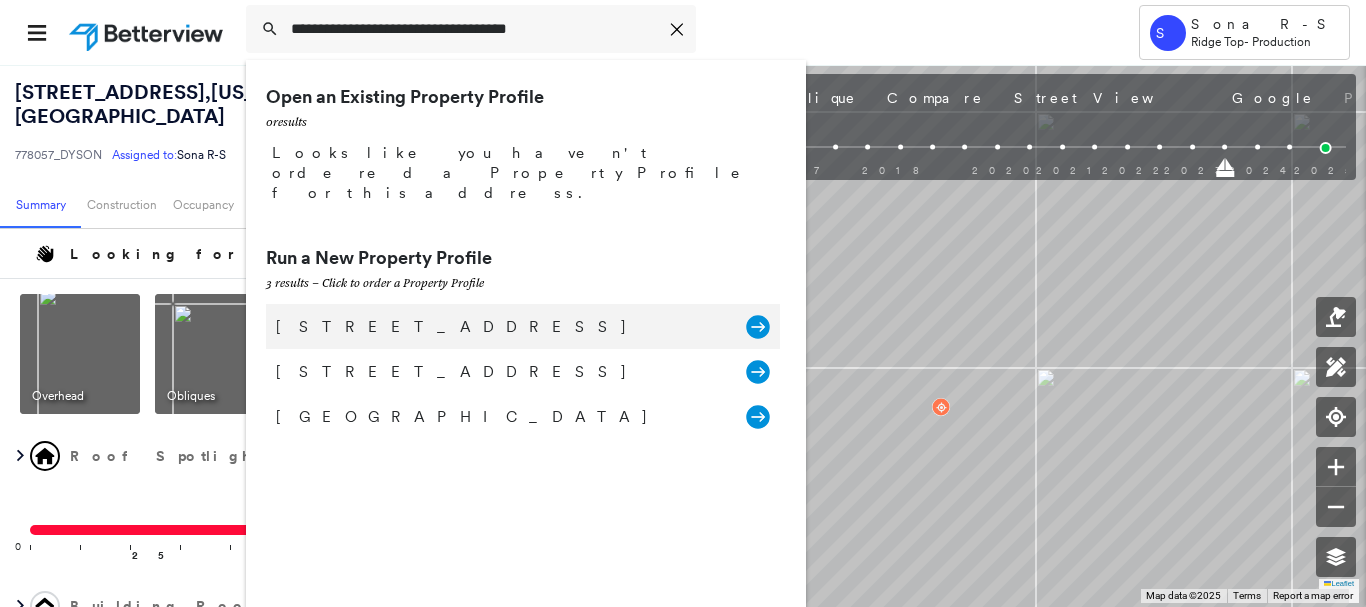 type on "**********" 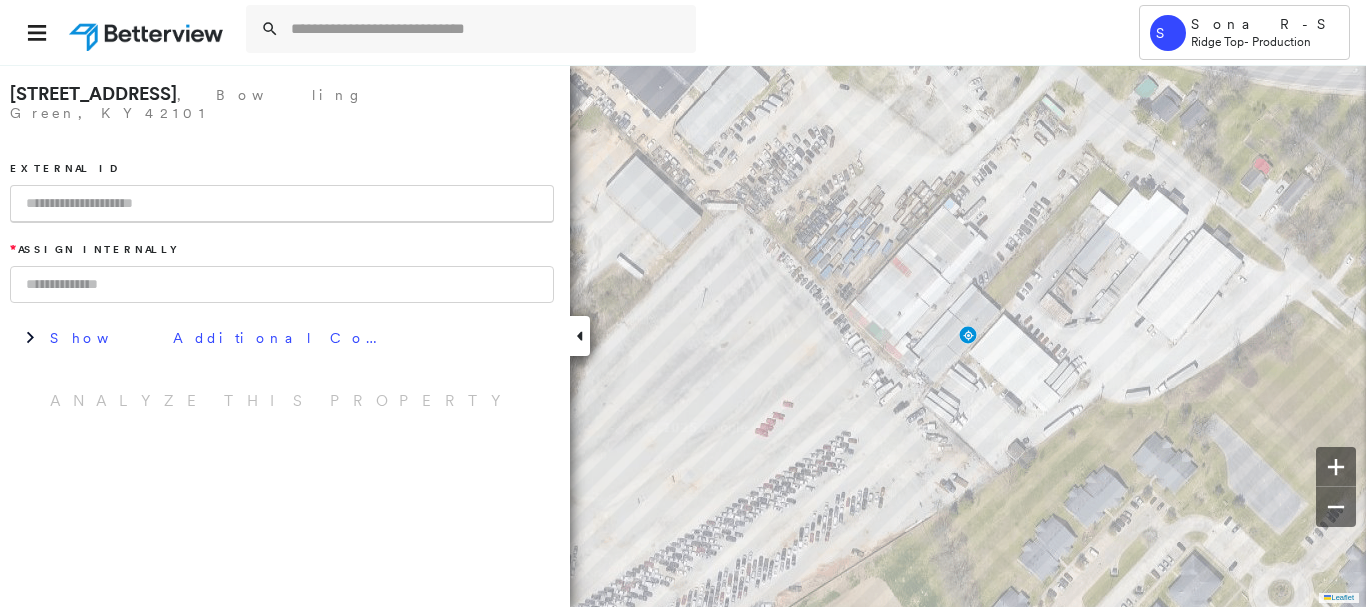 paste on "**********" 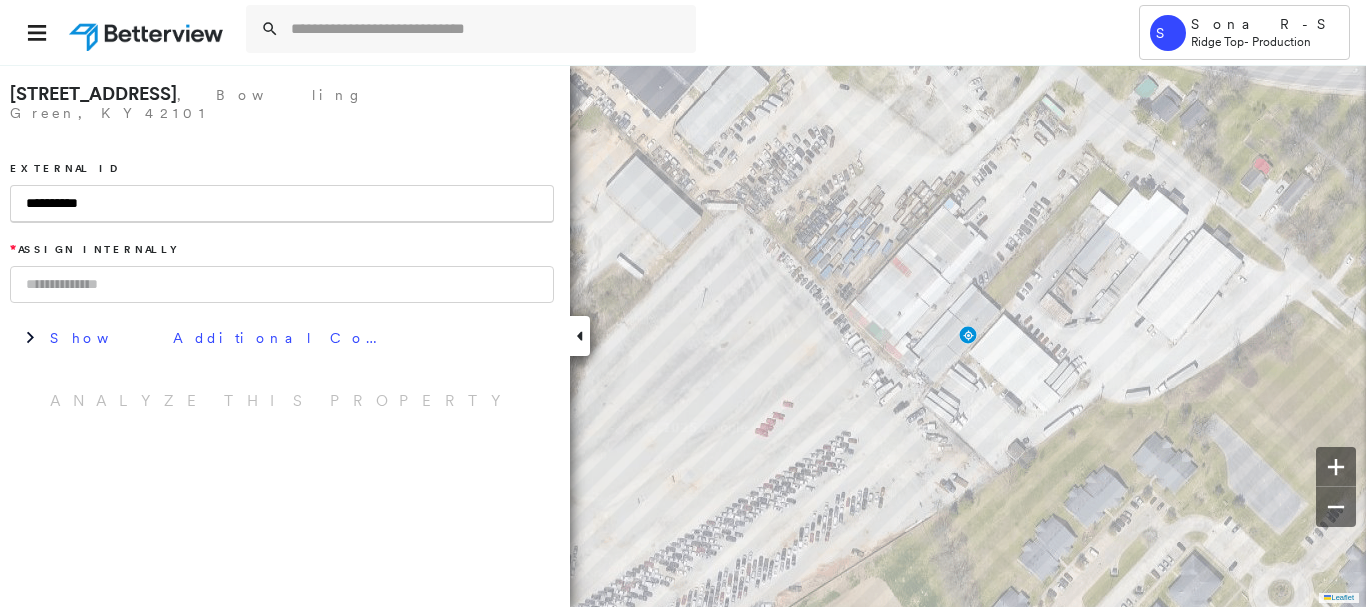type on "**********" 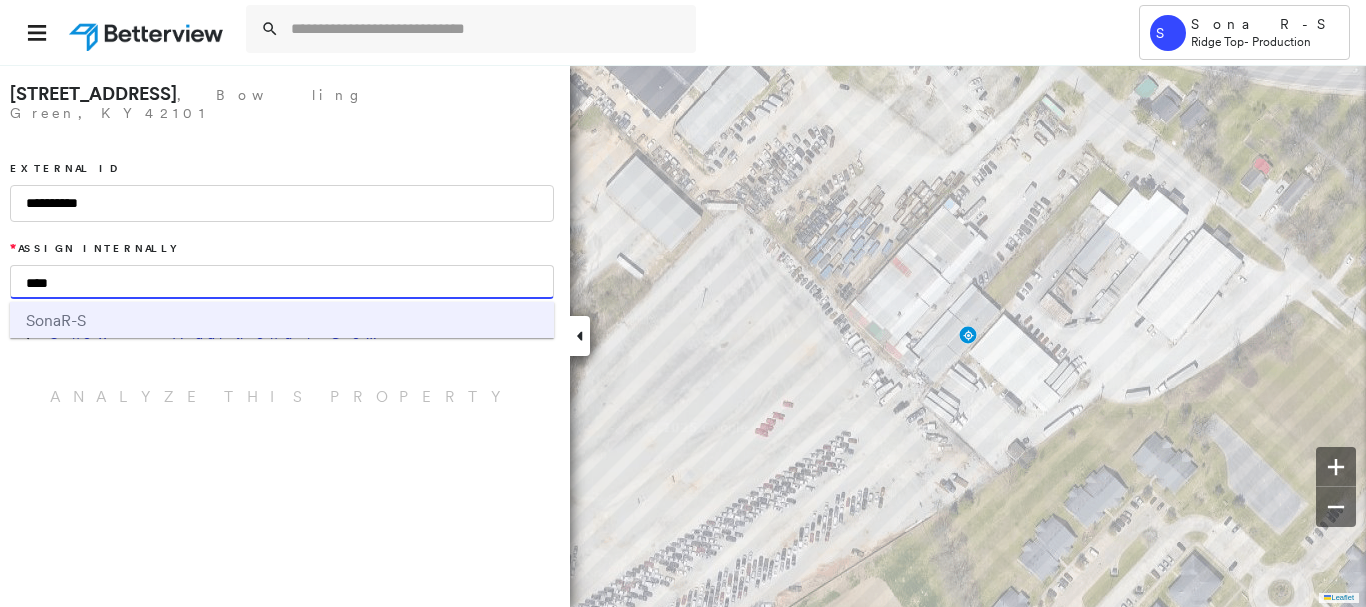 type on "****" 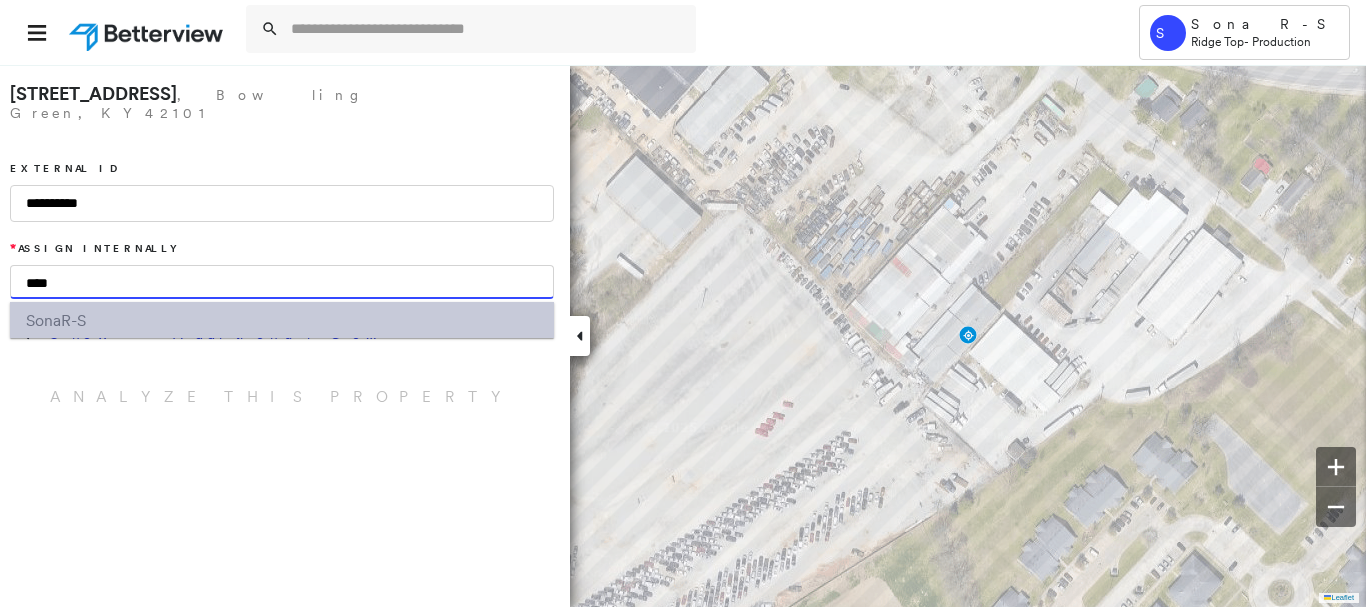 click on "Sona  R-S" at bounding box center (282, 320) 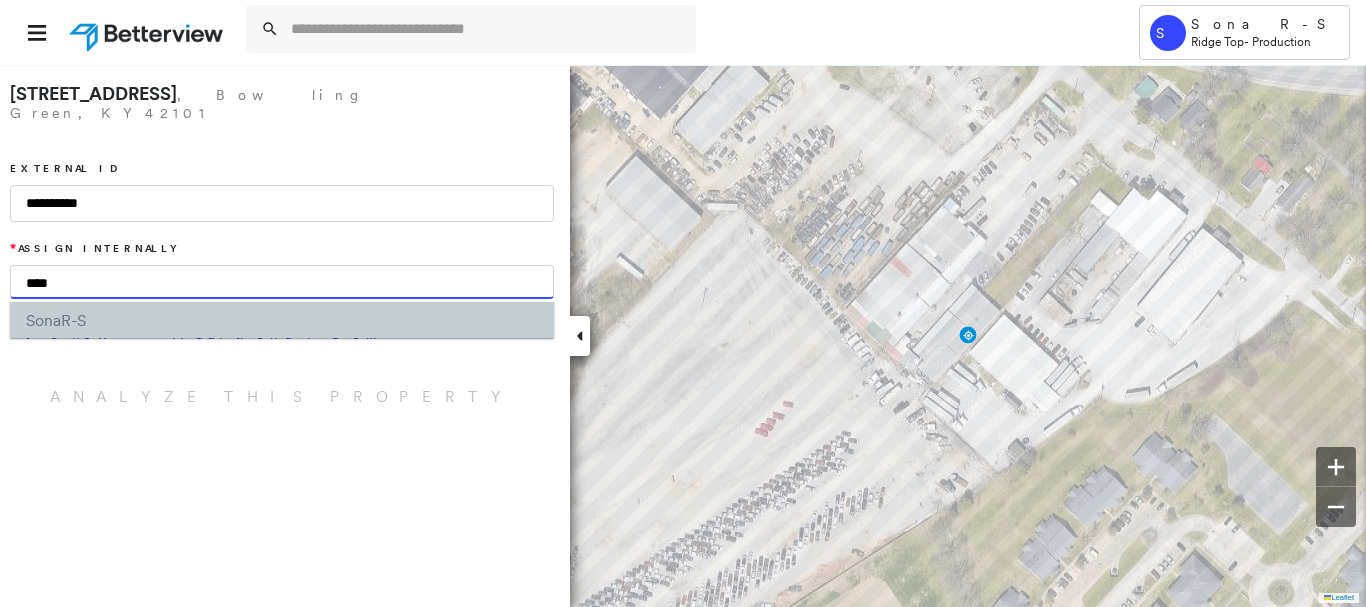 type 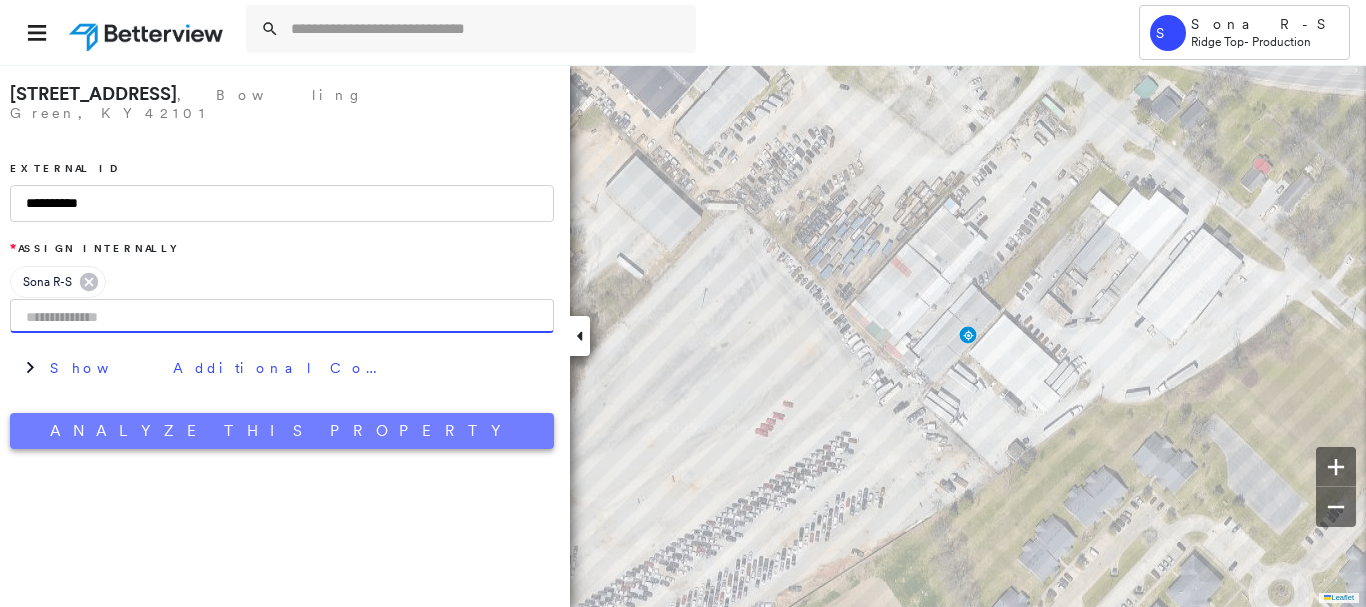 click on "Analyze This Property" at bounding box center (282, 431) 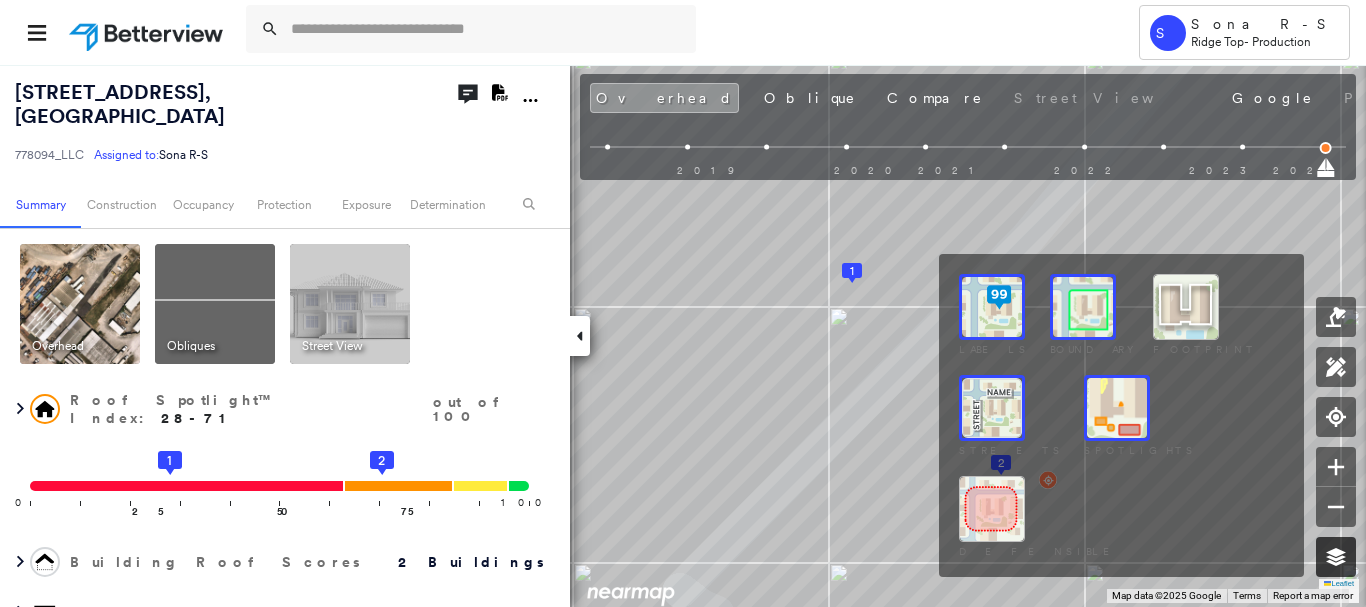 click 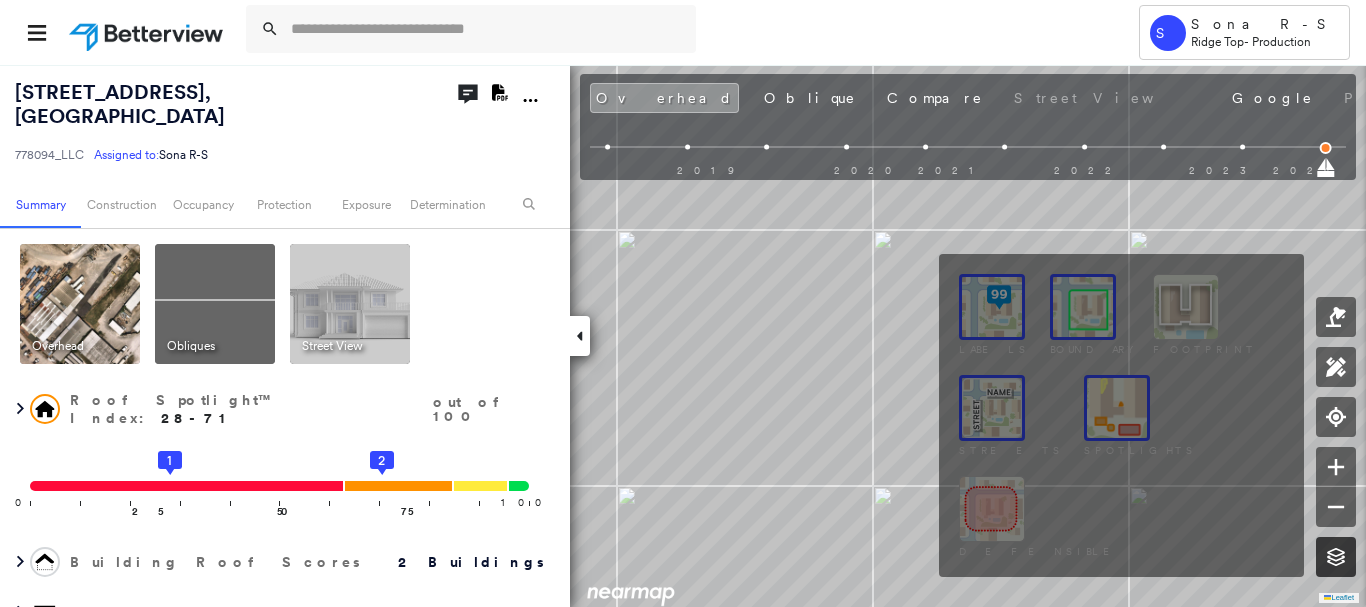click 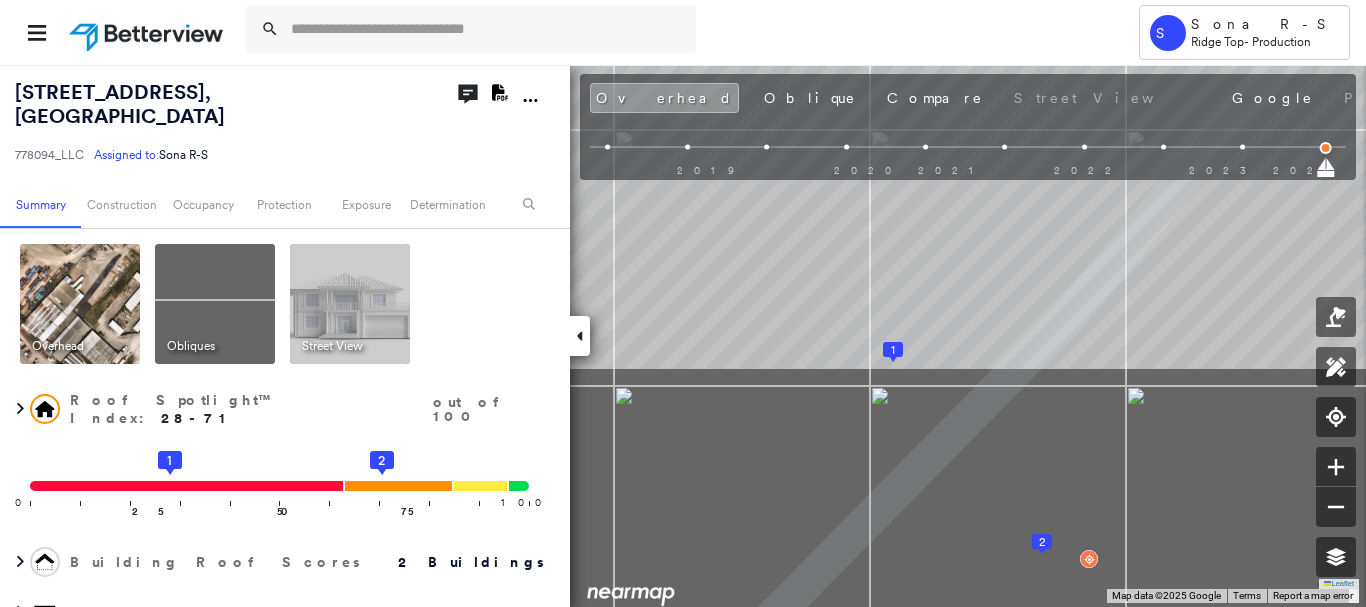 click on "S Sona R-S Ridge Top  -   Production [STREET_ADDRESS] 778094_LLC Assigned to:  Sona R-S Assigned to:  Sona R-S 778094_LLC Assigned to:  Sona R-S Open Comments Download PDF Report Summary Construction Occupancy Protection Exposure Determination Overhead Obliques Street View Roof Spotlight™ Index :  28-71 out of 100 0 100 25 50 1 75 2 Building Roof Scores 2 Buildings Policy Information :  778094_LLC Flags :  1 (0 cleared, 1 uncleared) Construction Roof Spotlights :  Patching, Rust, Staining, Overhang, Vent Property Features :  Car, Yard Debris, Cracked Pavement, Significantly Stained Pavement, Repaired Pavement and 4 more Roof Size & Shape :  2 buildings  Occupancy Protection Exposure Determination Flags :  1 (0 cleared, 1 uncleared) Uncleared Flags (1) Cleared Flags  (0) Betterview Property Flagged [DATE] Clear Action Taken New Entry History Quote/New Business Terms & Conditions Added ACV Endorsement Added Cosmetic Endorsement Inspection/Loss Control Onsite Inspection Ordered" at bounding box center [683, 335] 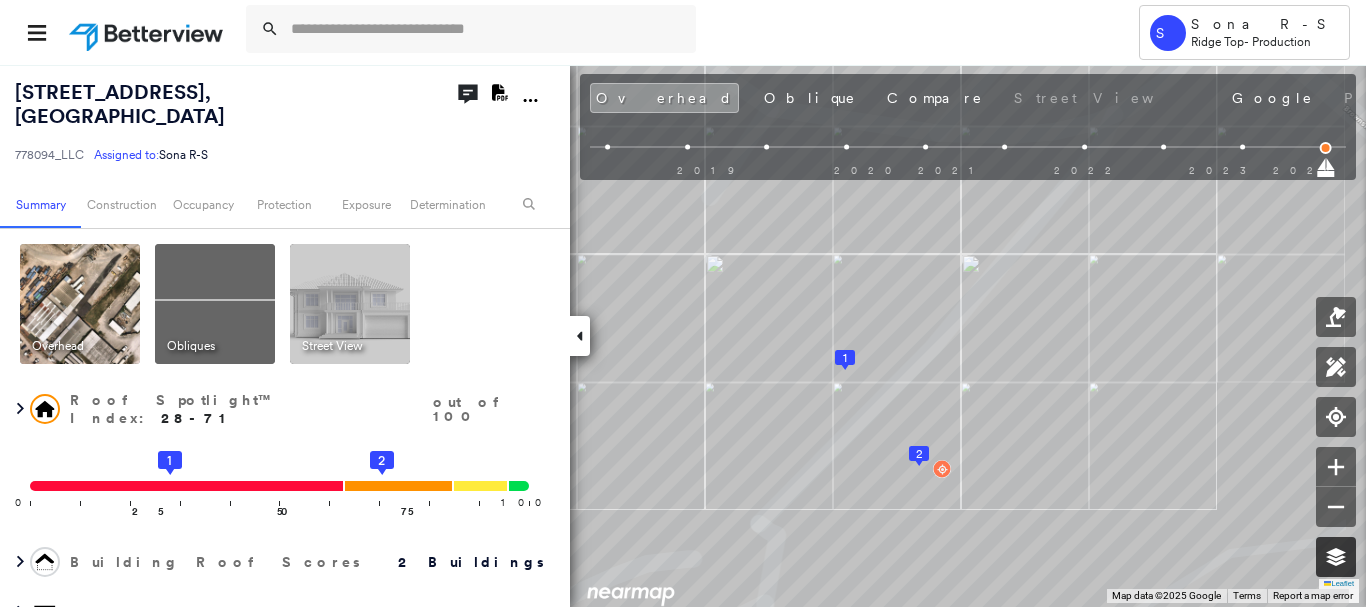 click 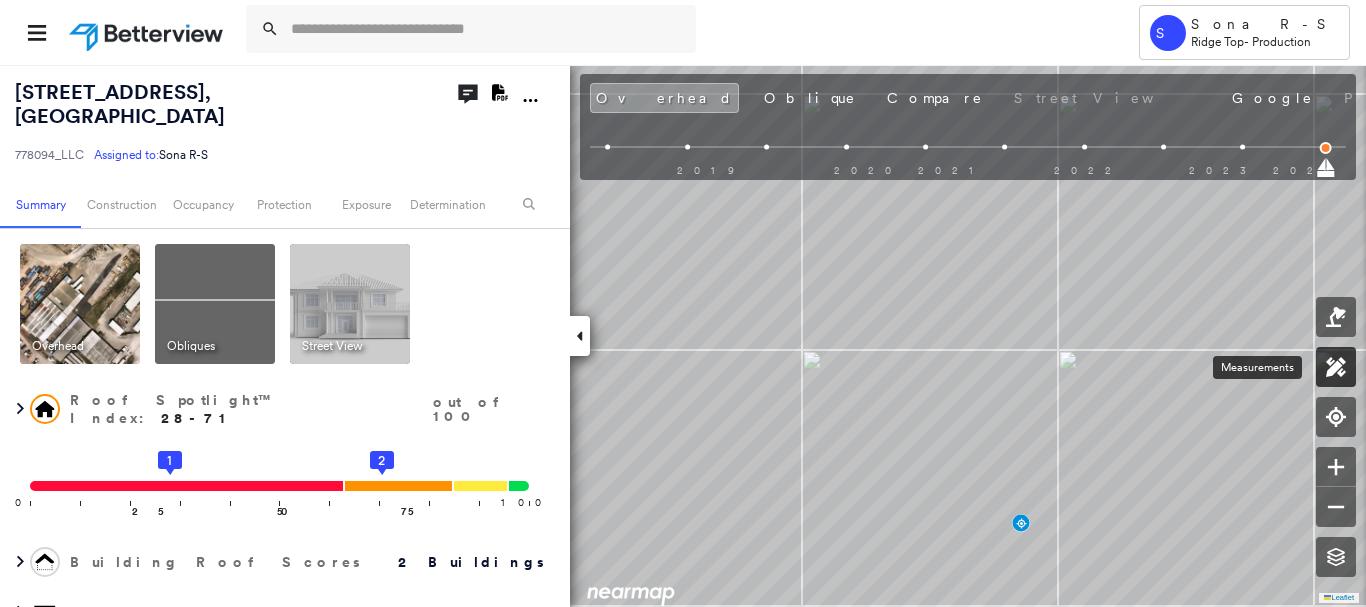 click 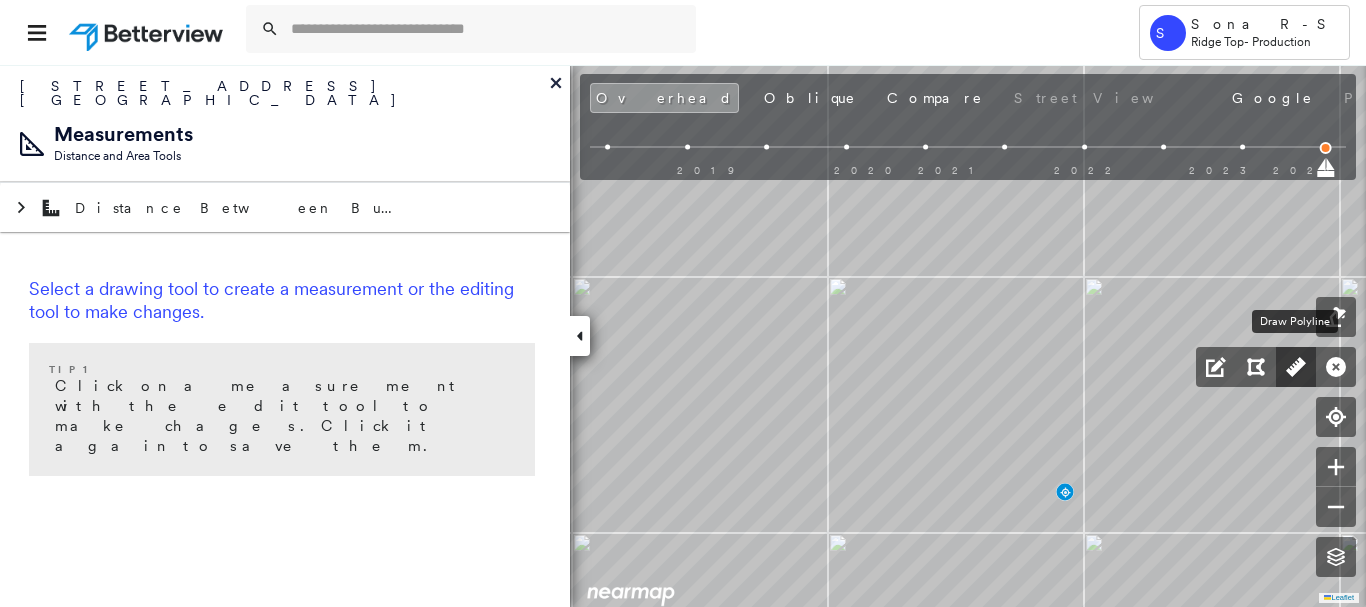 click 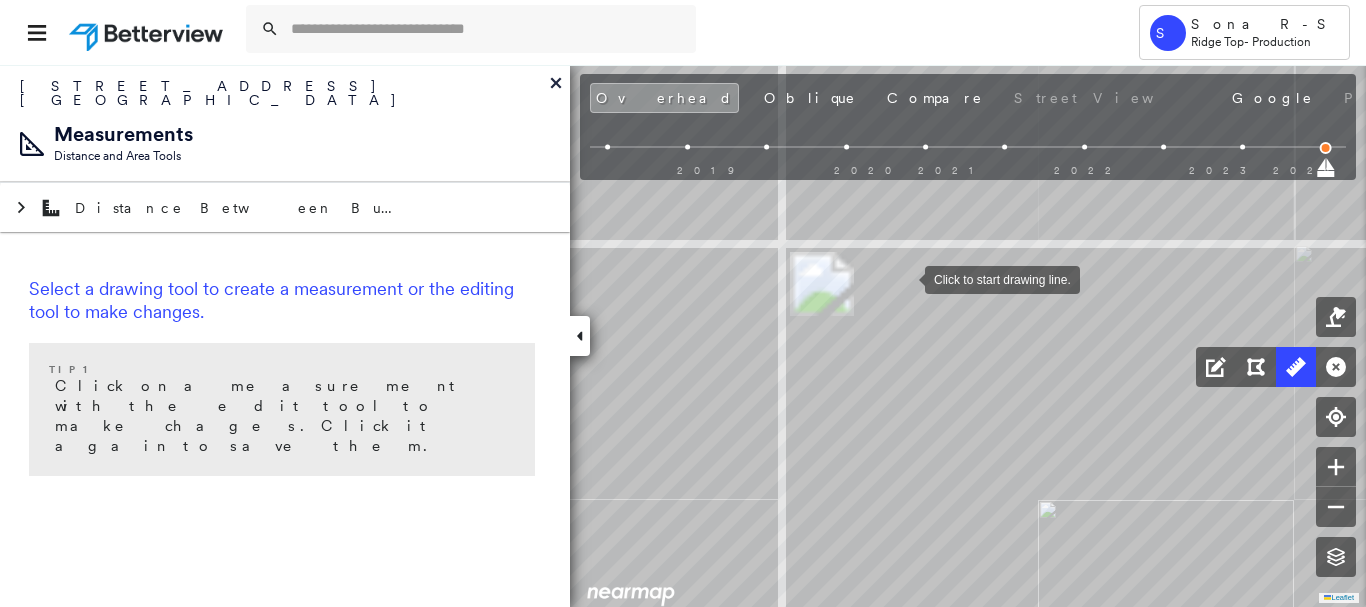 click at bounding box center (905, 278) 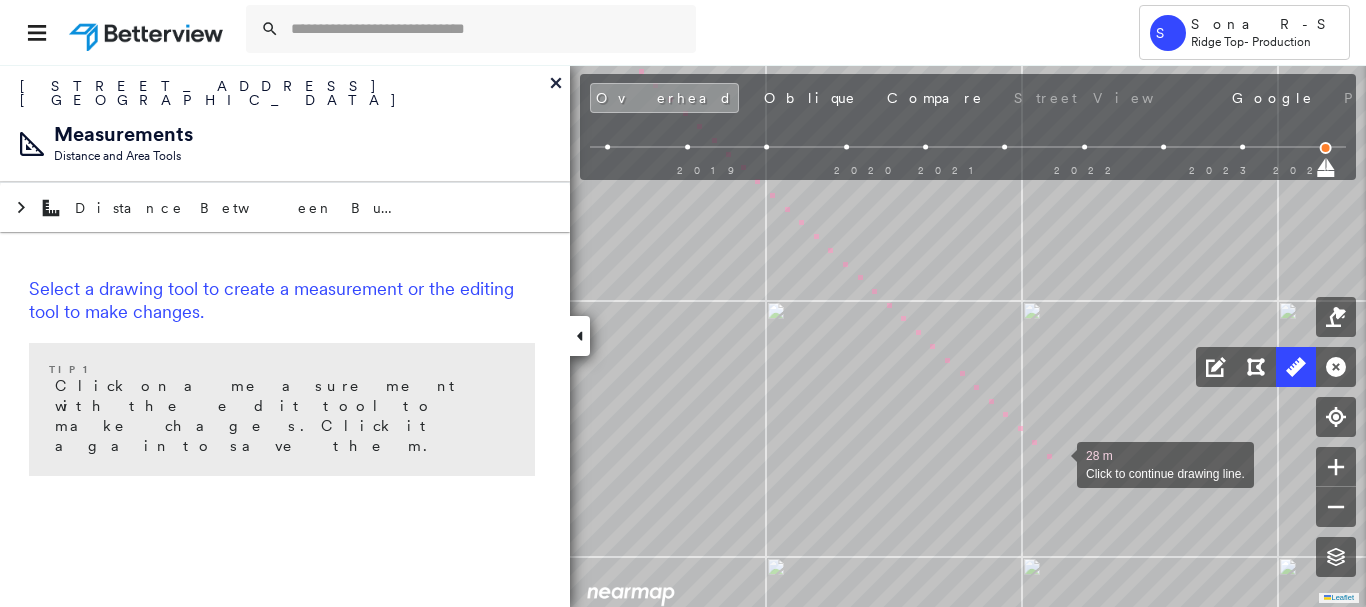 click at bounding box center [1057, 463] 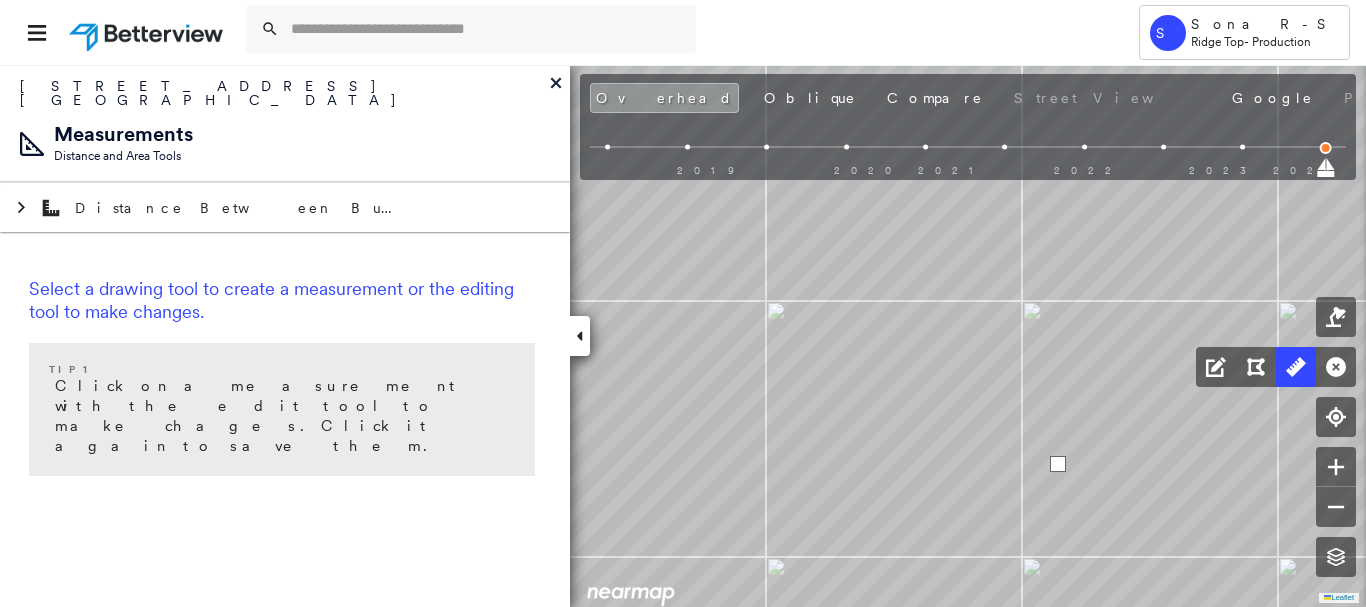click at bounding box center [1058, 464] 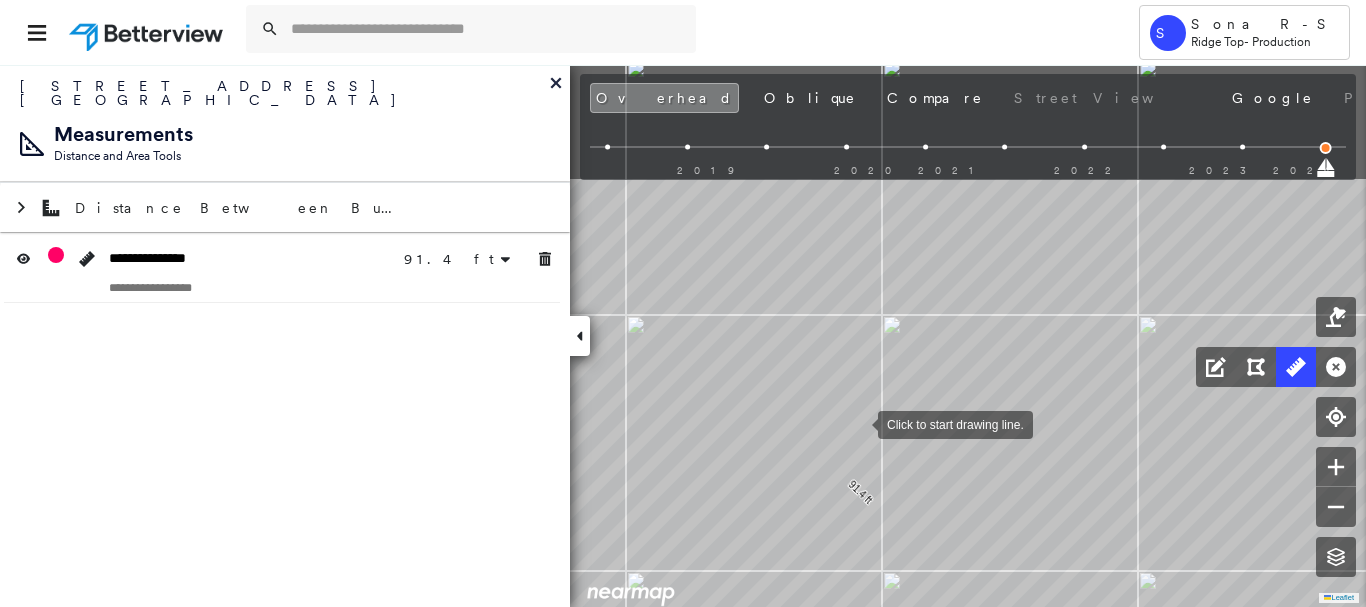 drag, startPoint x: 899, startPoint y: 252, endPoint x: 858, endPoint y: 421, distance: 173.90227 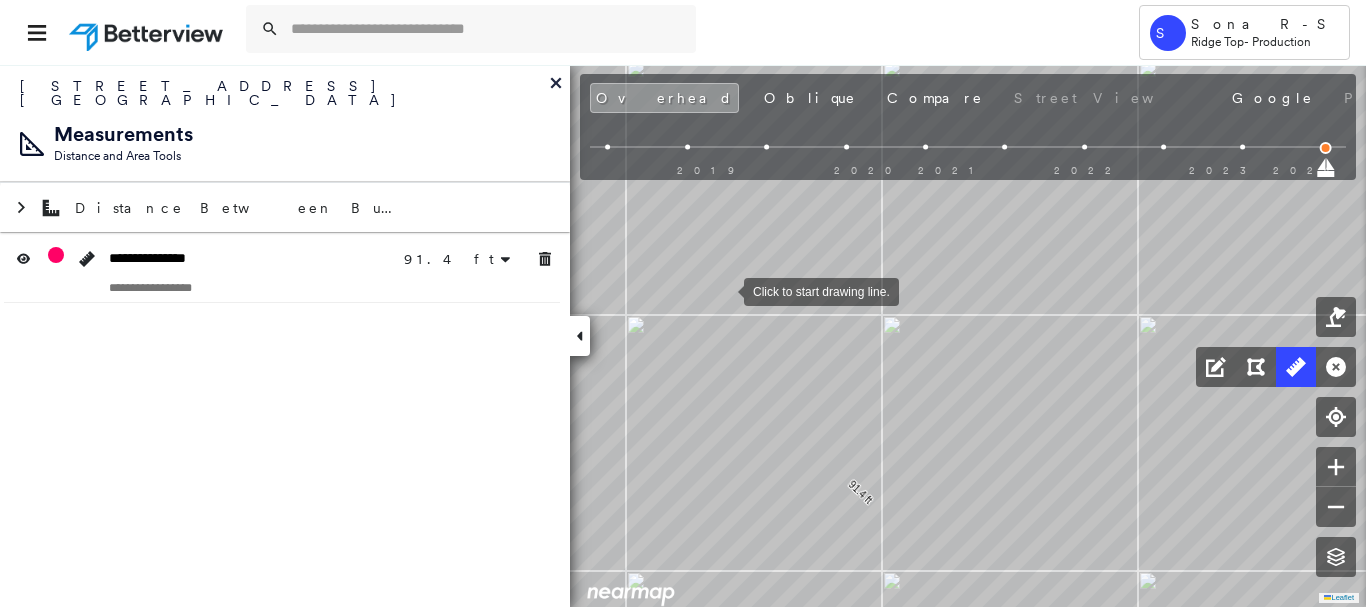 click at bounding box center (724, 290) 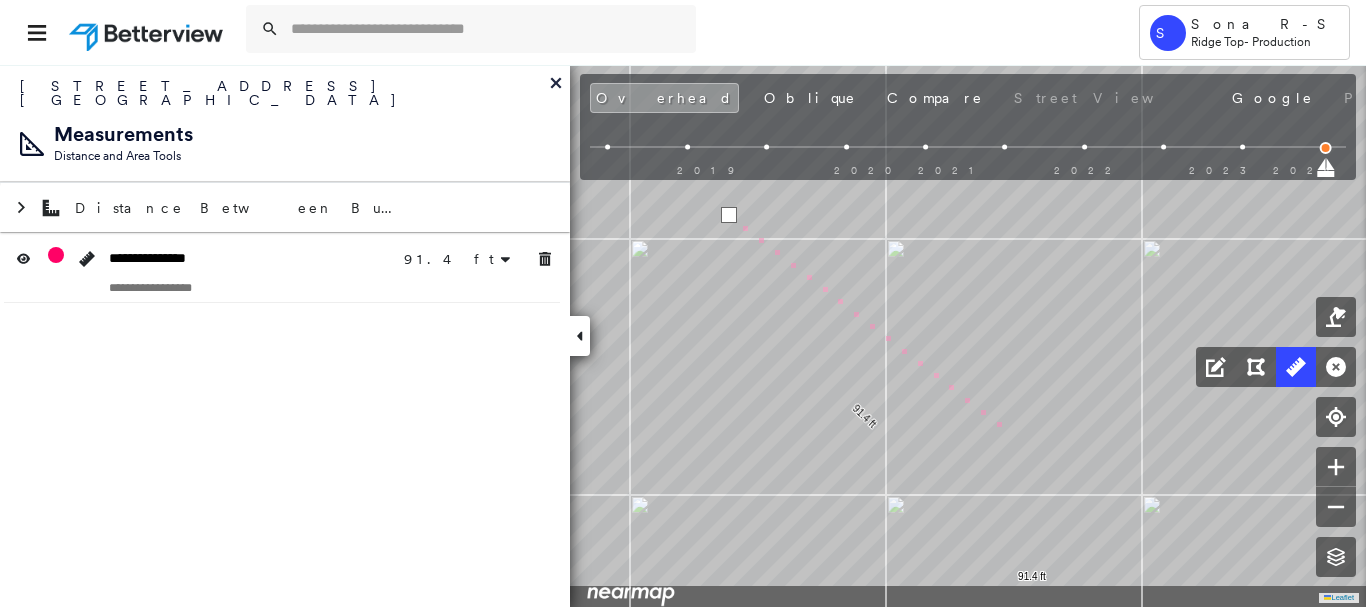 click at bounding box center (1003, 427) 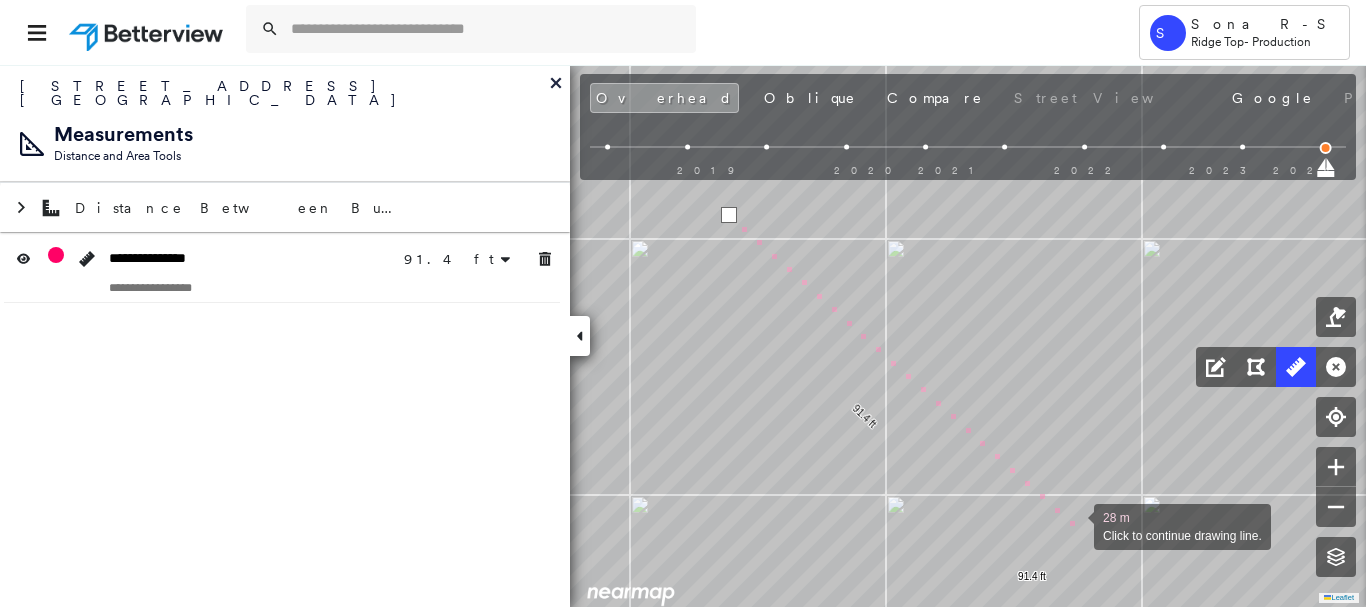 click at bounding box center (1074, 525) 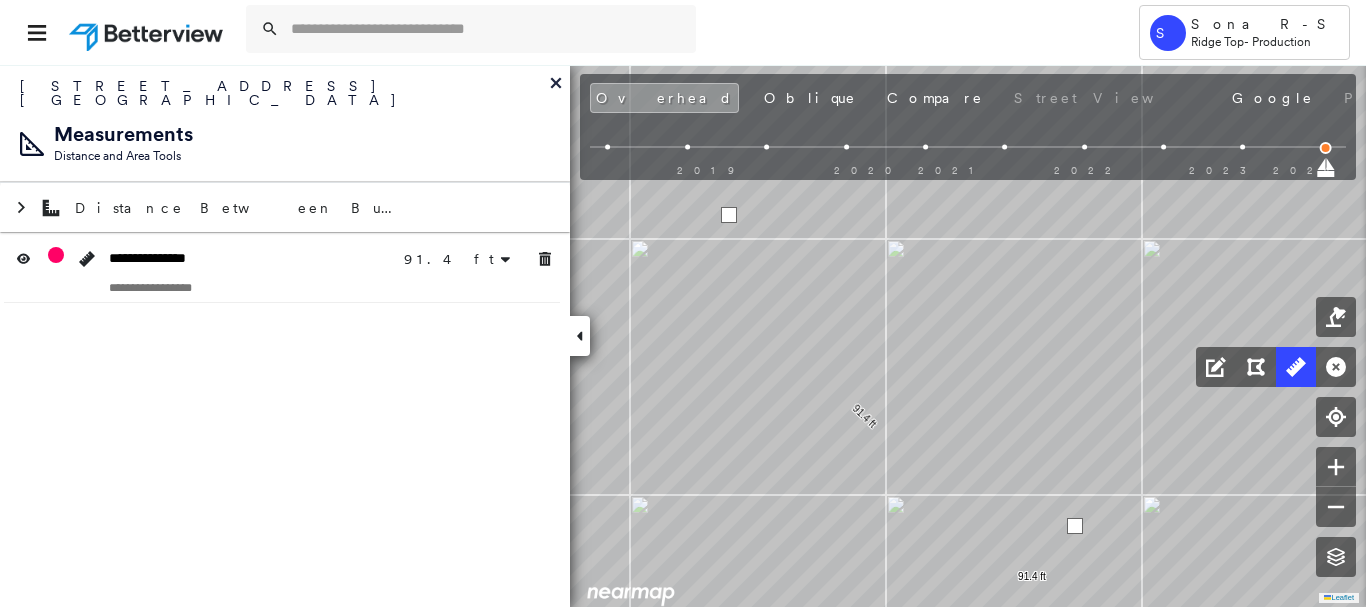 click at bounding box center (1075, 526) 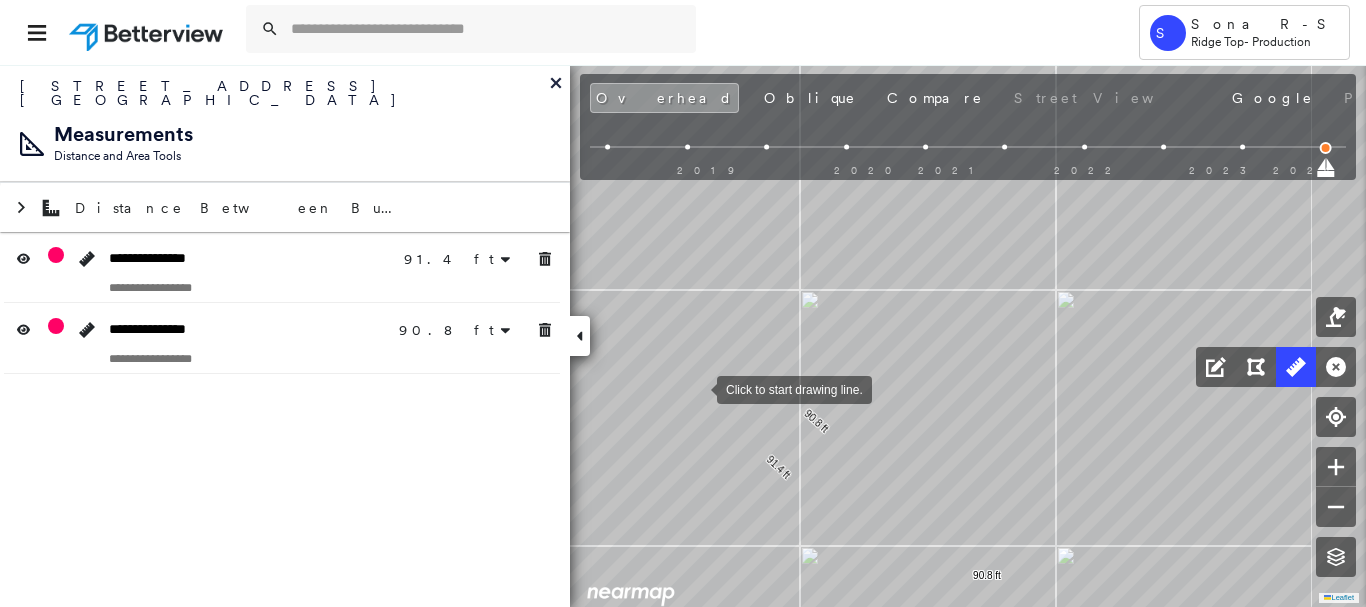 drag, startPoint x: 778, startPoint y: 344, endPoint x: 701, endPoint y: 388, distance: 88.68484 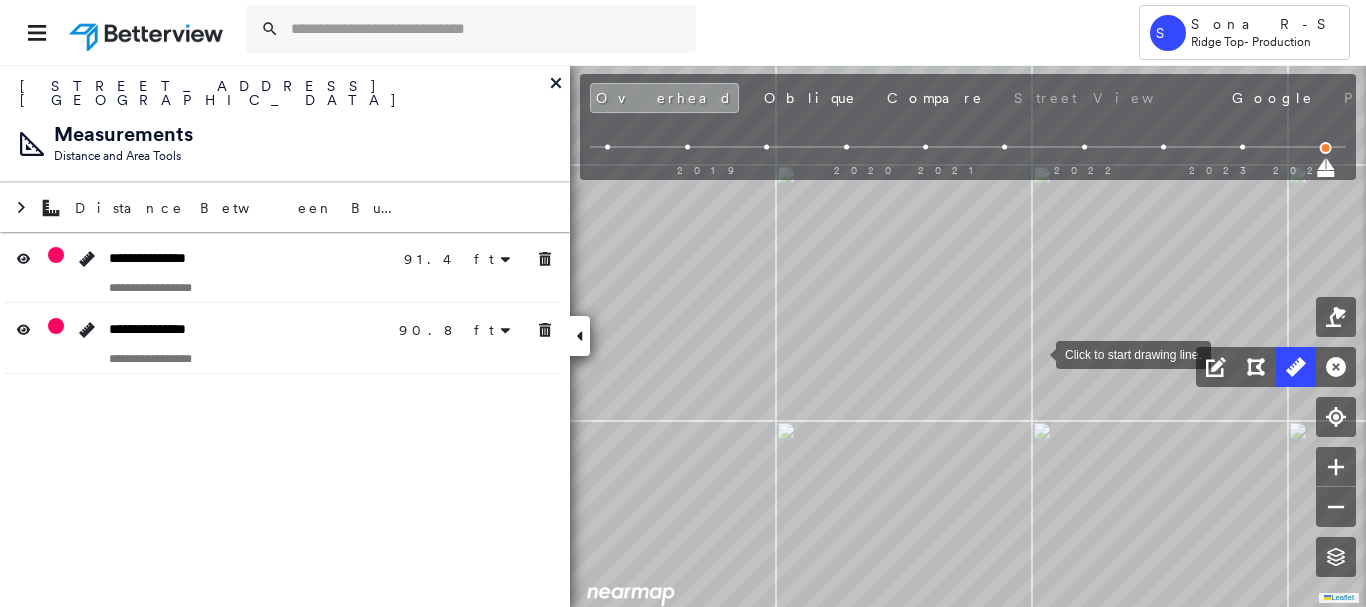 drag, startPoint x: 640, startPoint y: 606, endPoint x: 1013, endPoint y: 223, distance: 534.6195 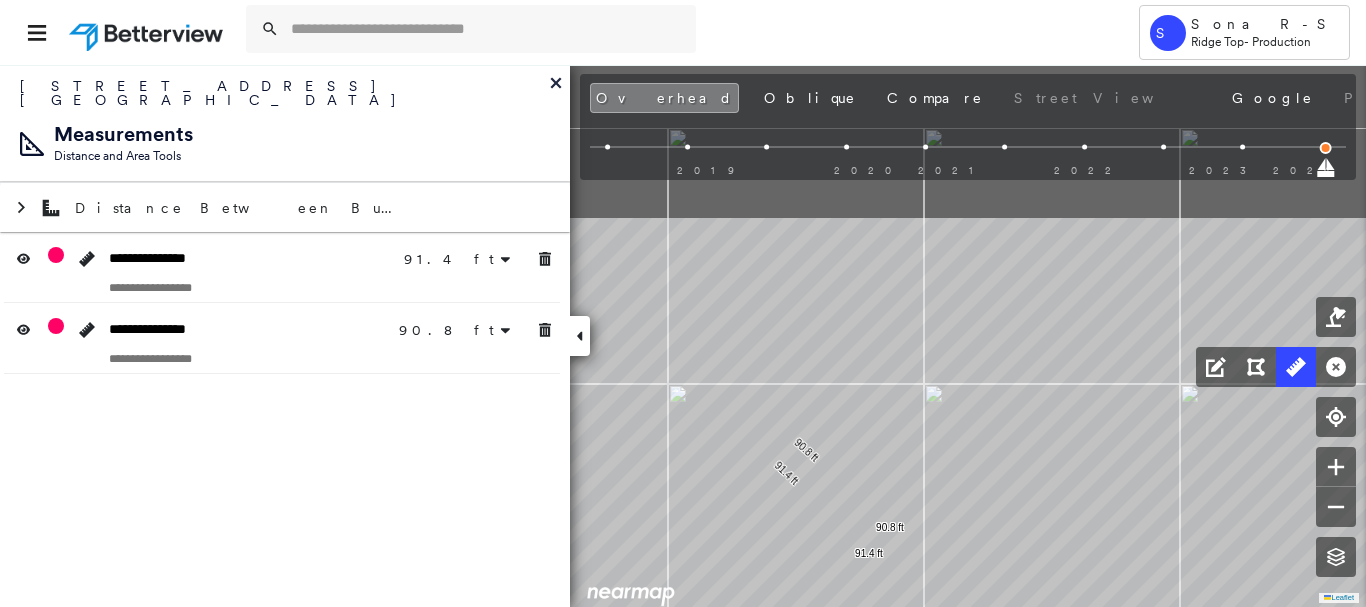 click on "91.4 ft 91.4 ft 90.8 ft 90.8 ft Click to start drawing line." at bounding box center (-103, 666) 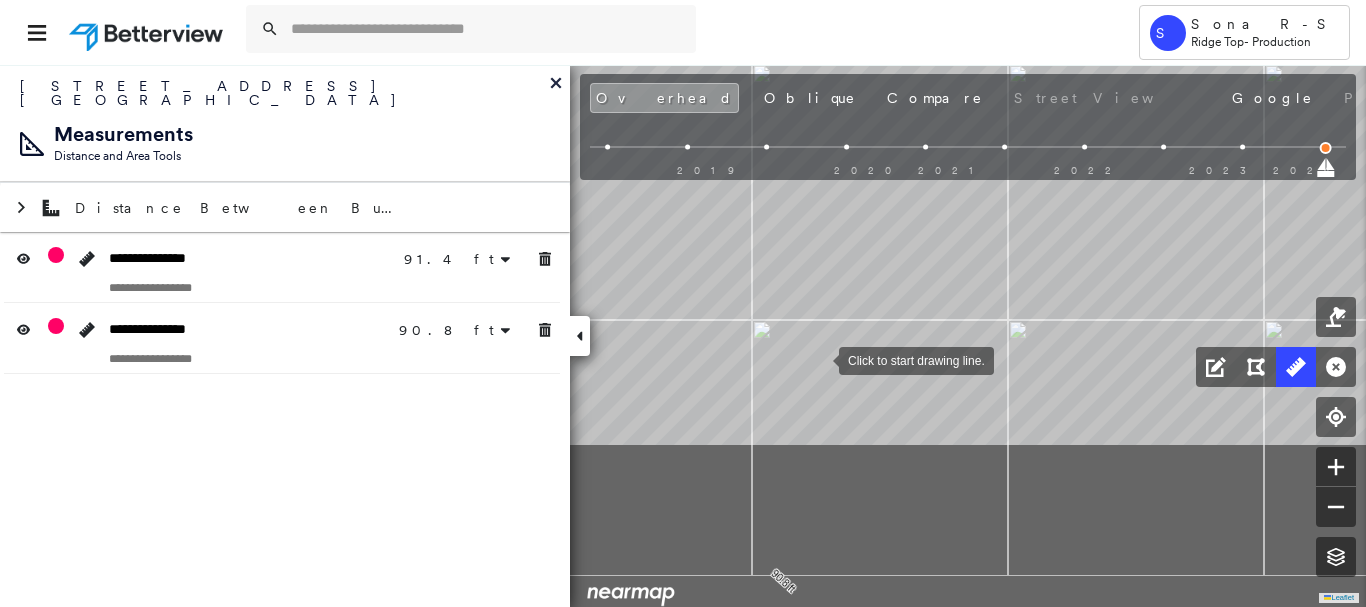 drag, startPoint x: 886, startPoint y: 258, endPoint x: 819, endPoint y: 360, distance: 122.03688 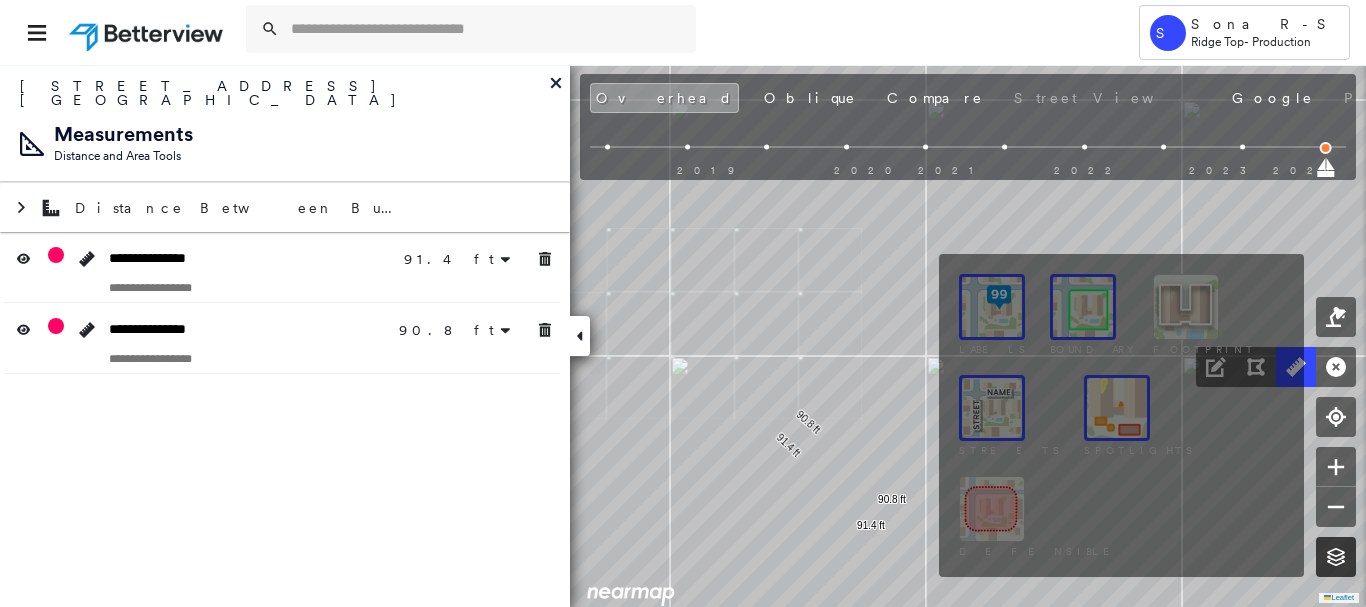 click 